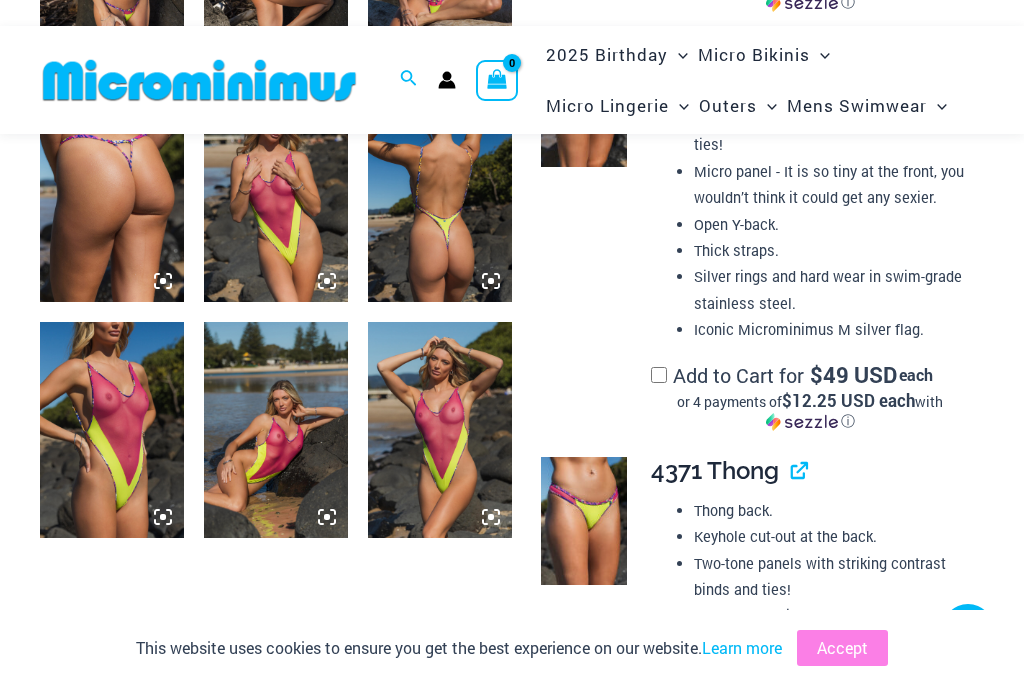 scroll, scrollTop: 1751, scrollLeft: 0, axis: vertical 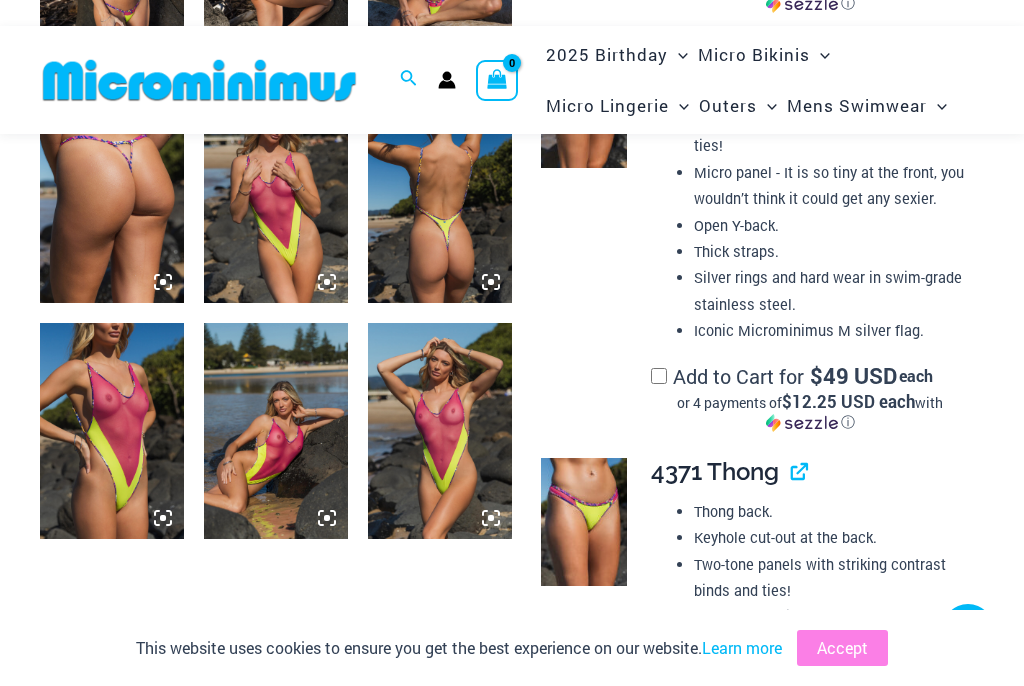 click at bounding box center [440, 431] 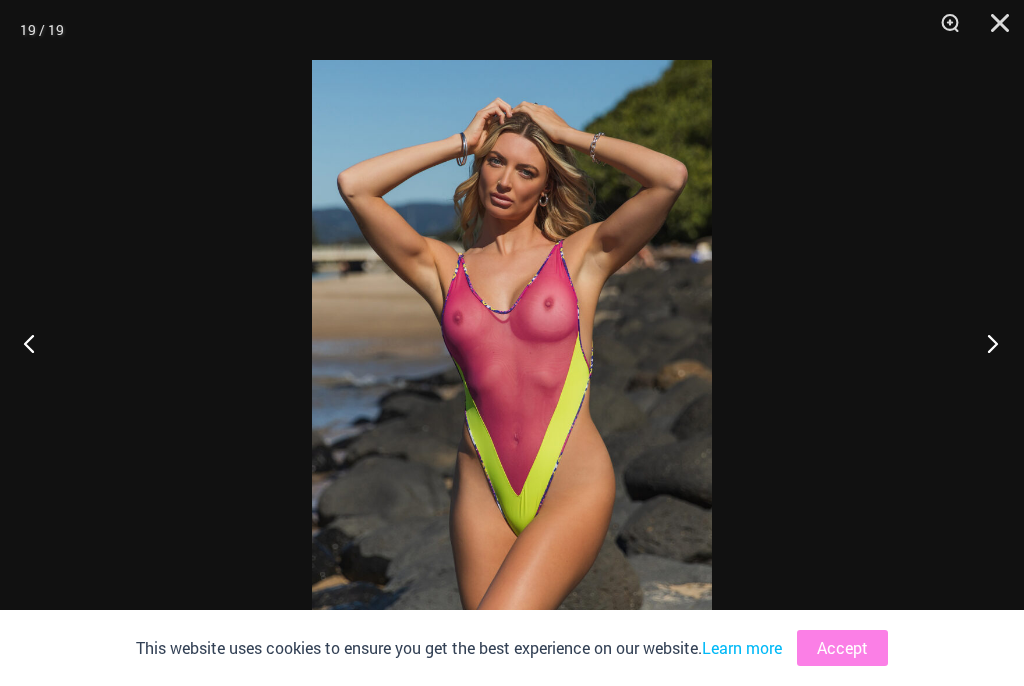 click at bounding box center (986, 343) 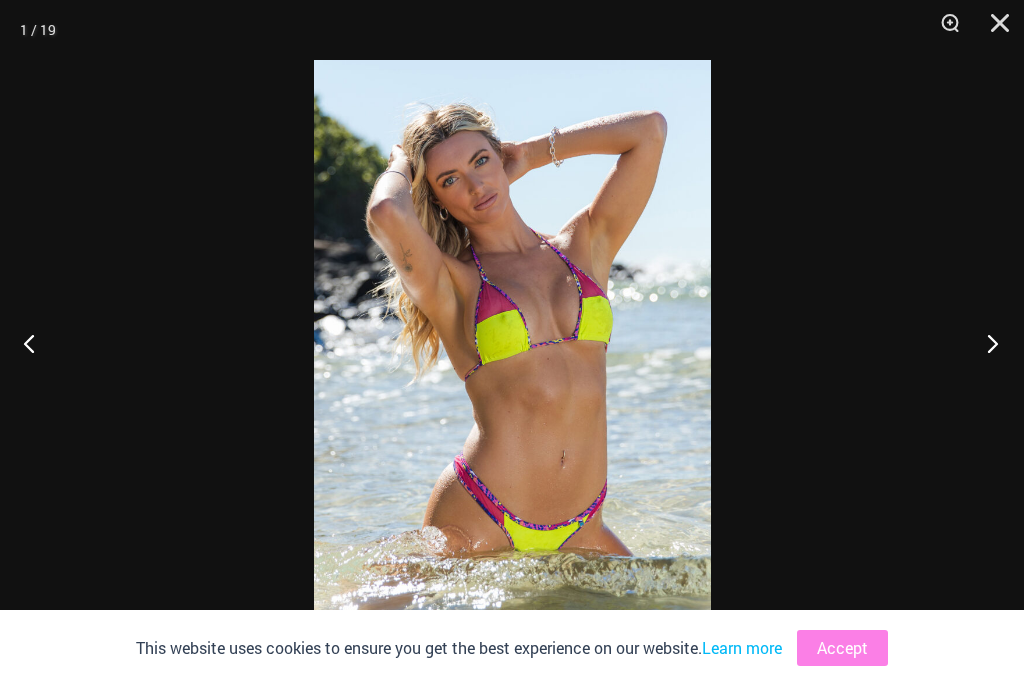 click at bounding box center (986, 343) 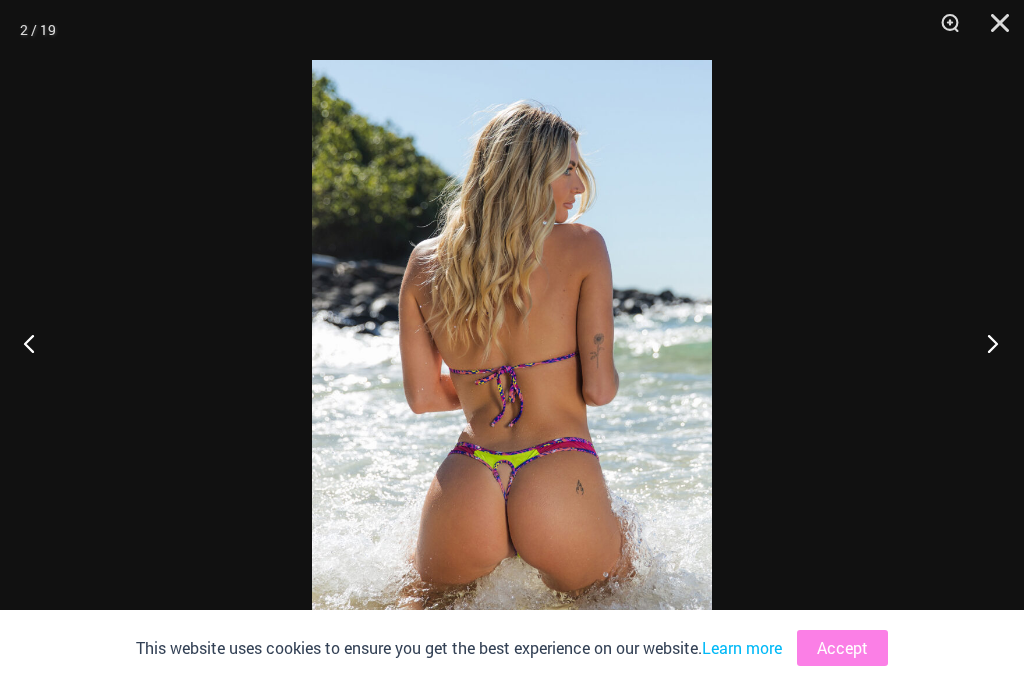 click at bounding box center (986, 343) 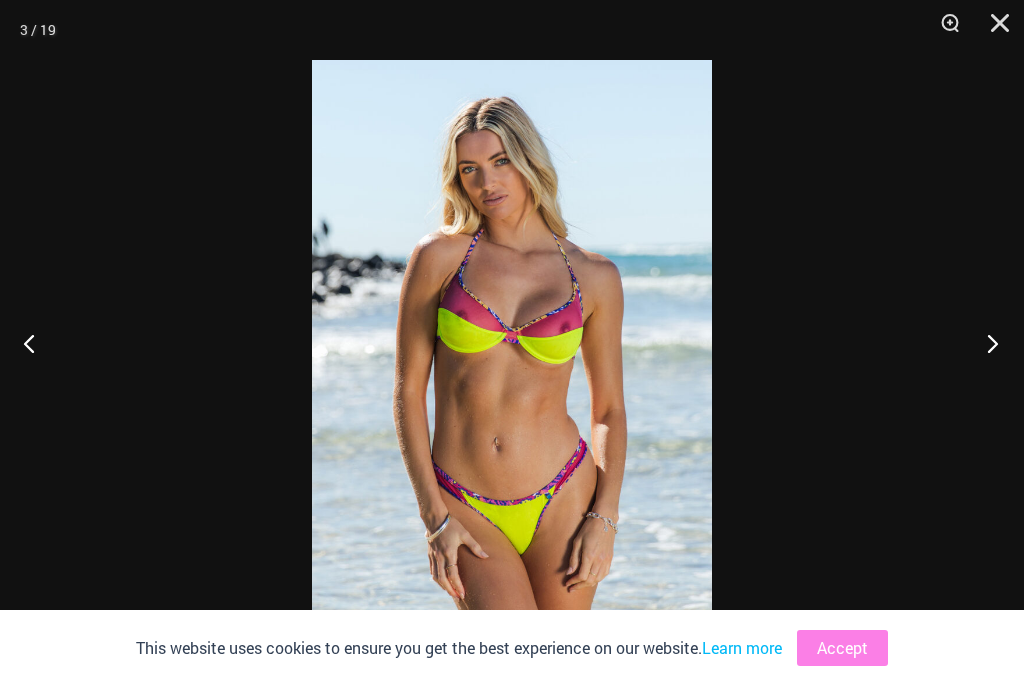click at bounding box center (986, 343) 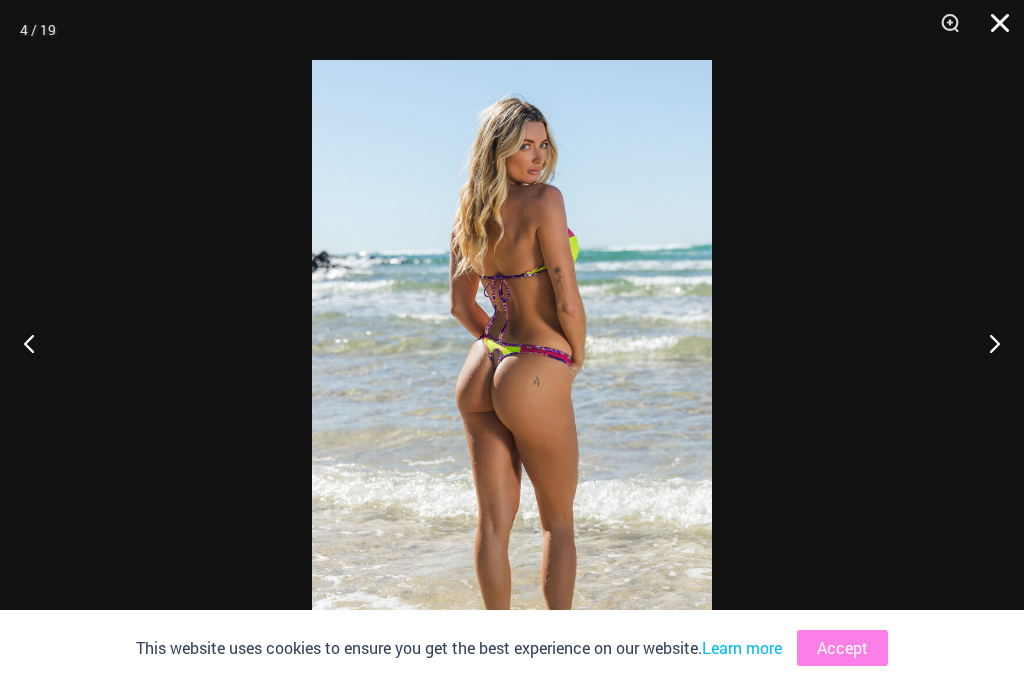 click at bounding box center [993, 30] 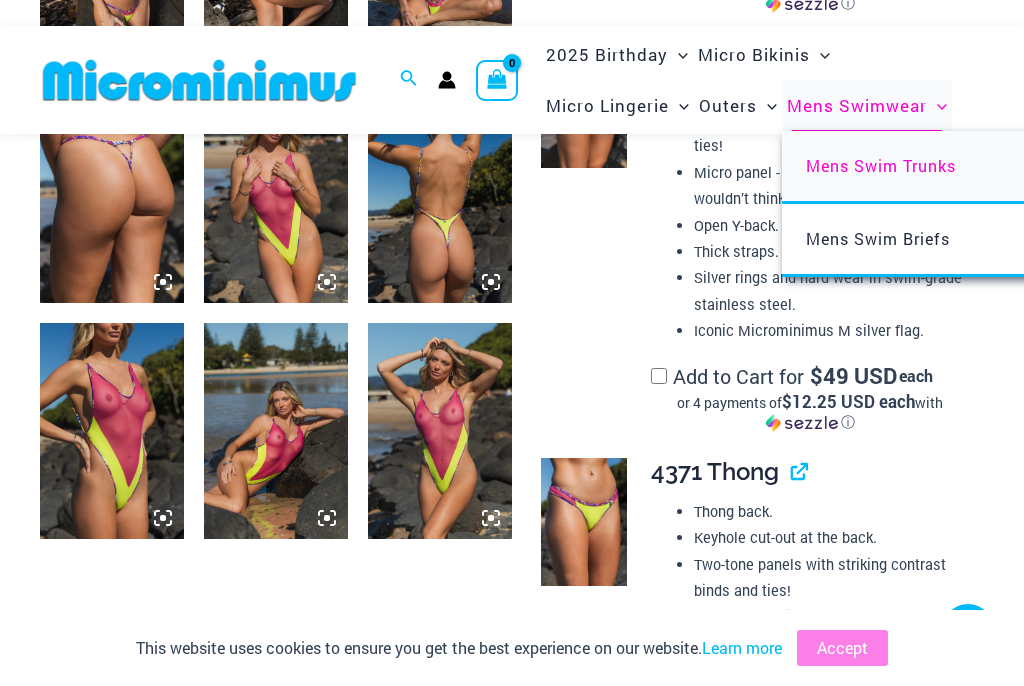click on "Mens Swim Trunks" at bounding box center (1079, 167) 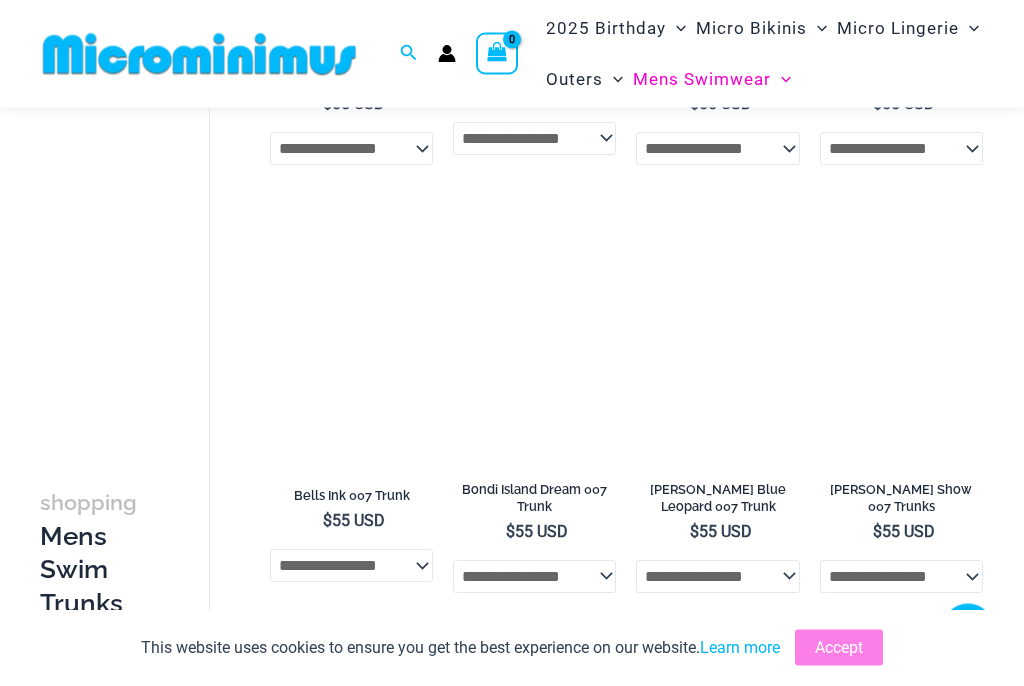 scroll, scrollTop: 896, scrollLeft: 0, axis: vertical 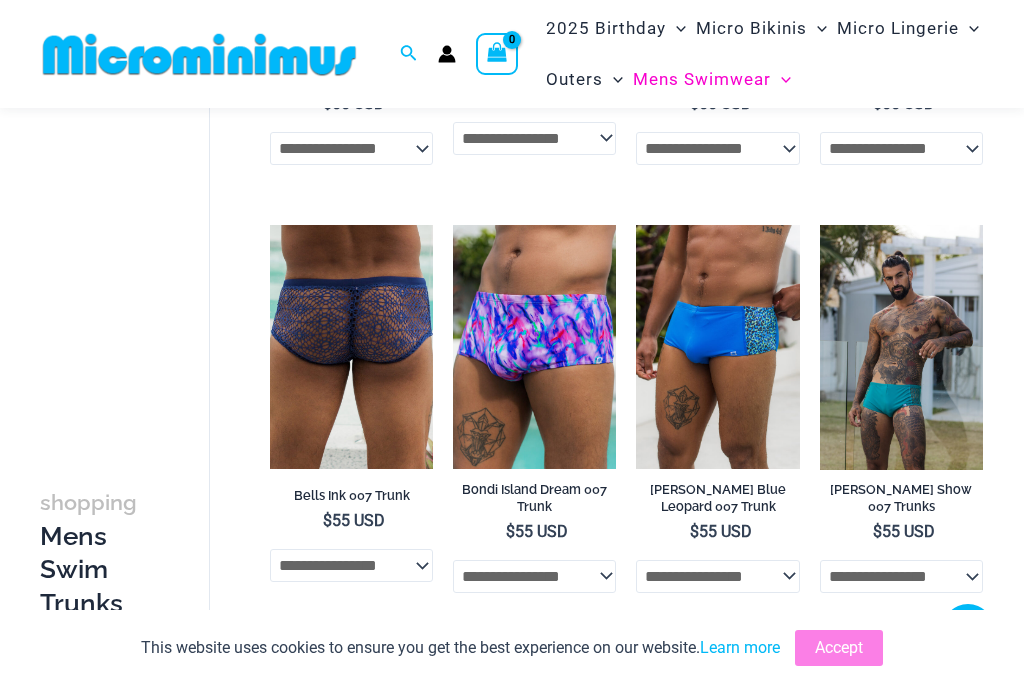 click at bounding box center [351, 347] 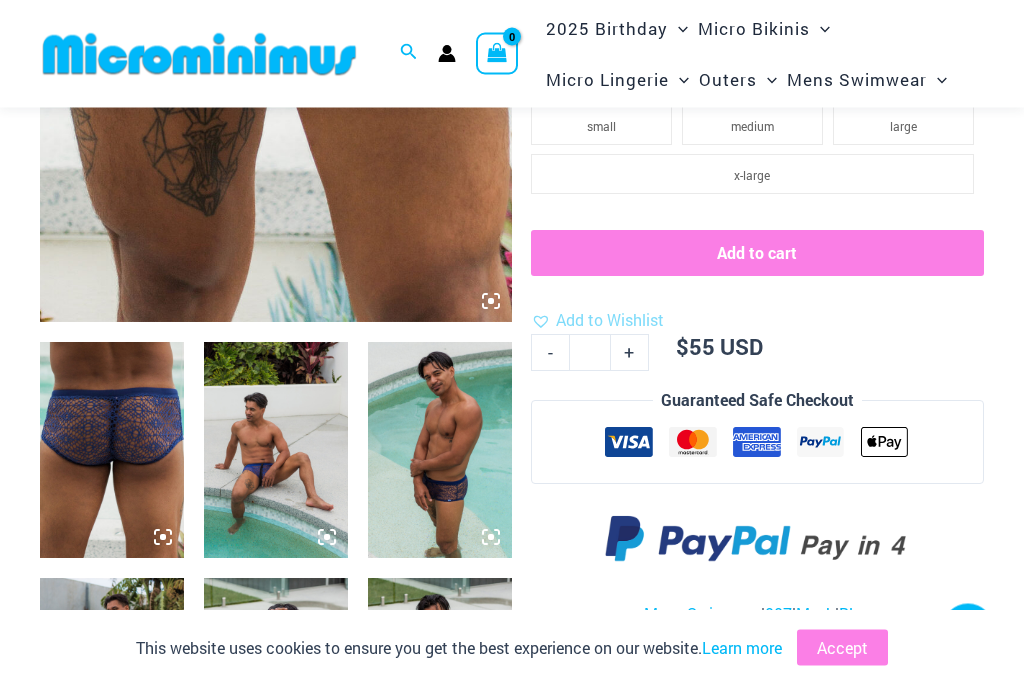scroll, scrollTop: 554, scrollLeft: 0, axis: vertical 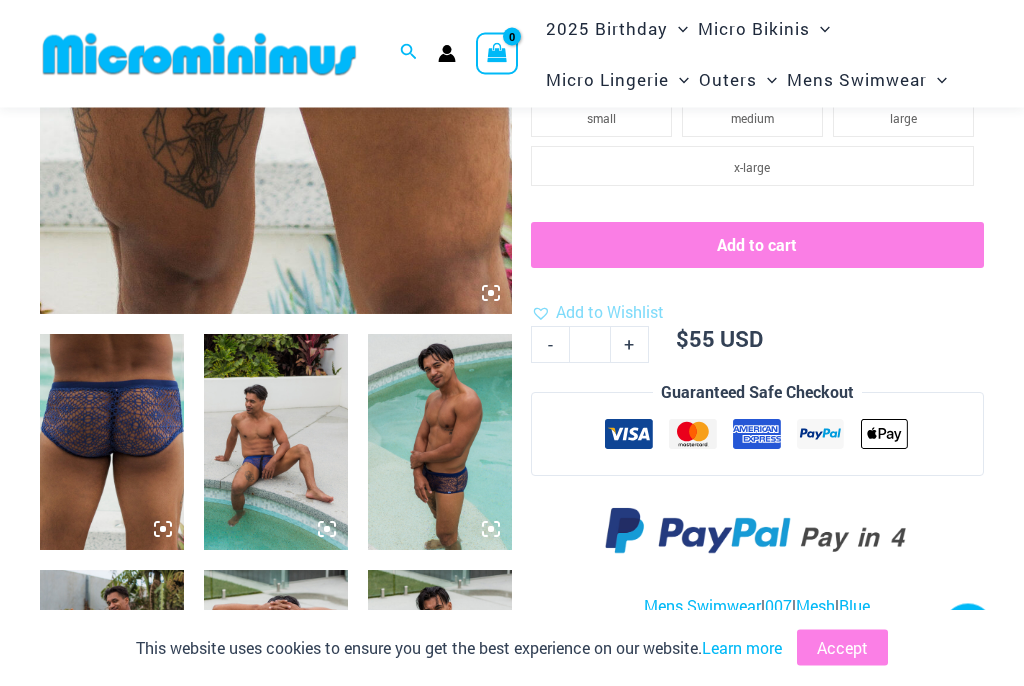 click at bounding box center [276, 443] 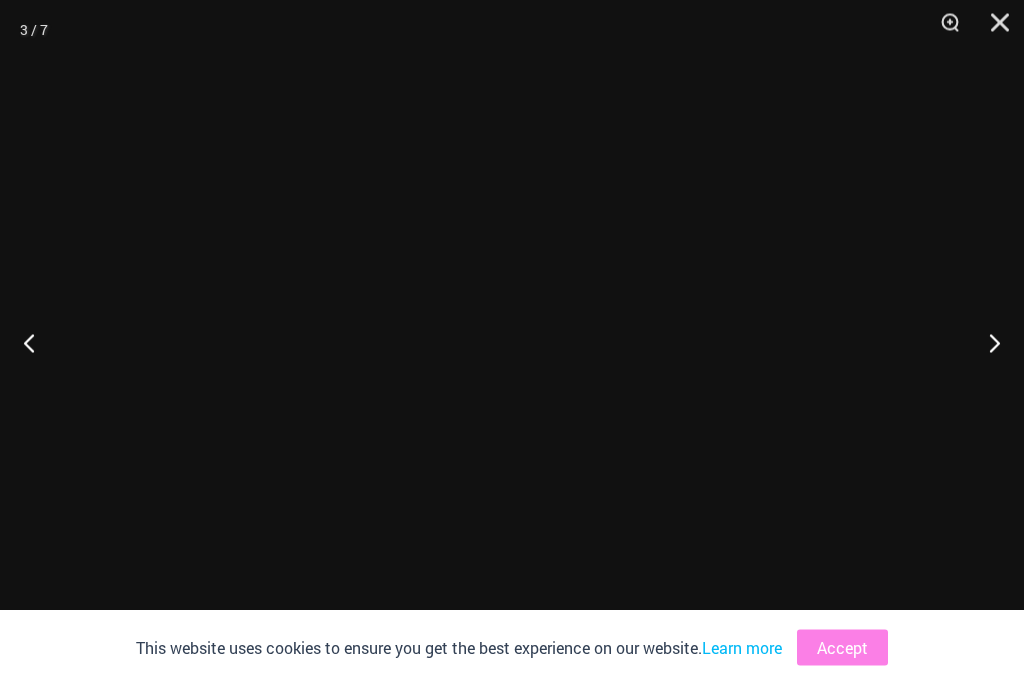 scroll, scrollTop: 555, scrollLeft: 0, axis: vertical 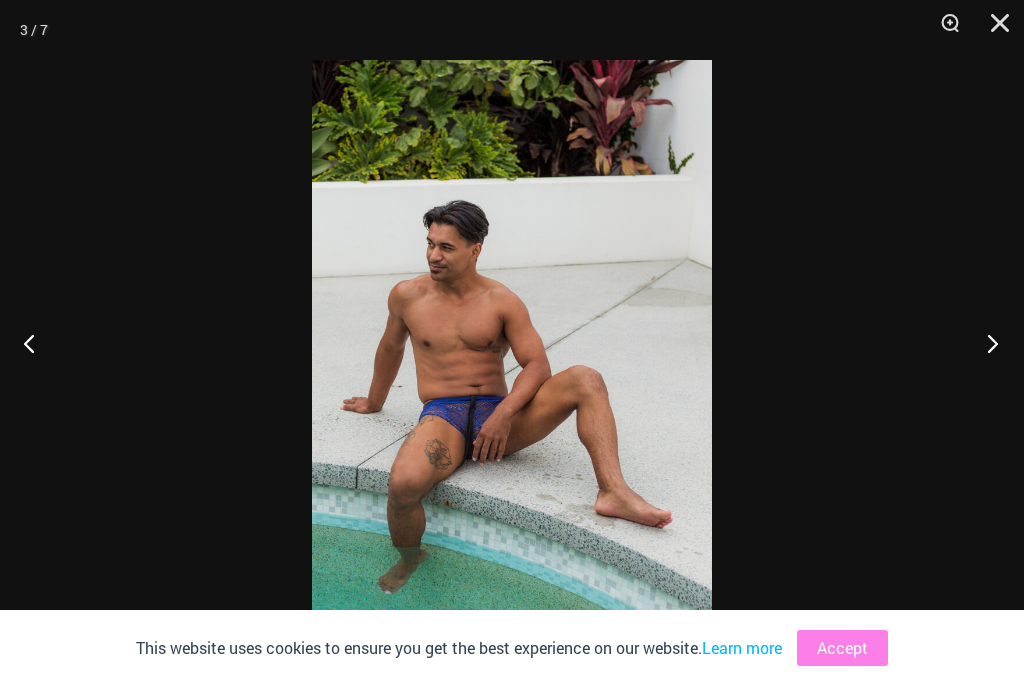 click at bounding box center [986, 343] 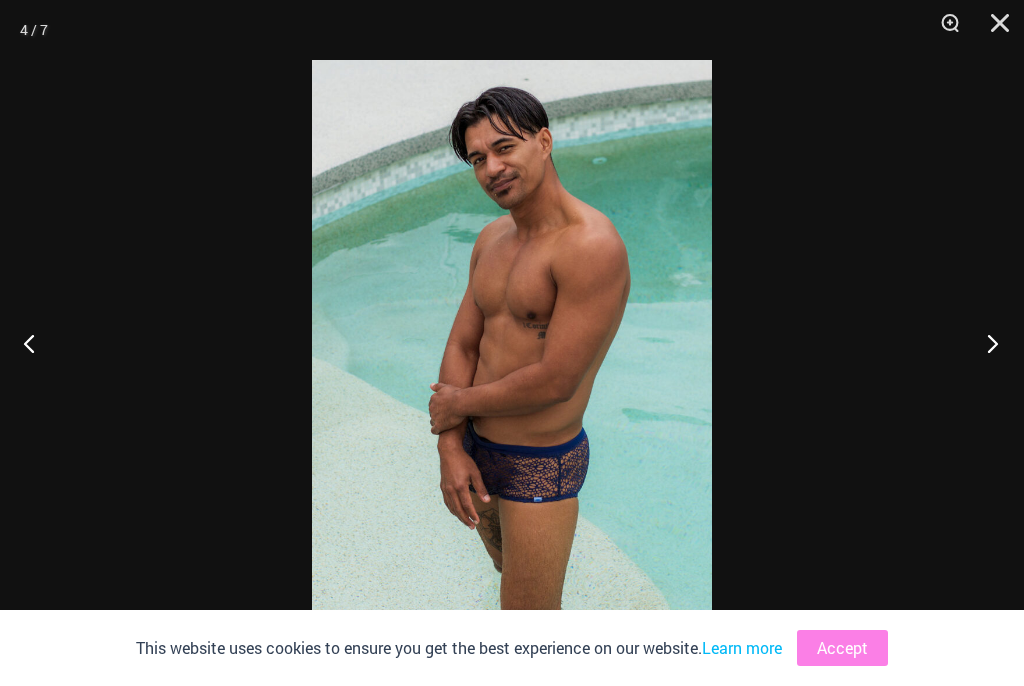 click at bounding box center (986, 343) 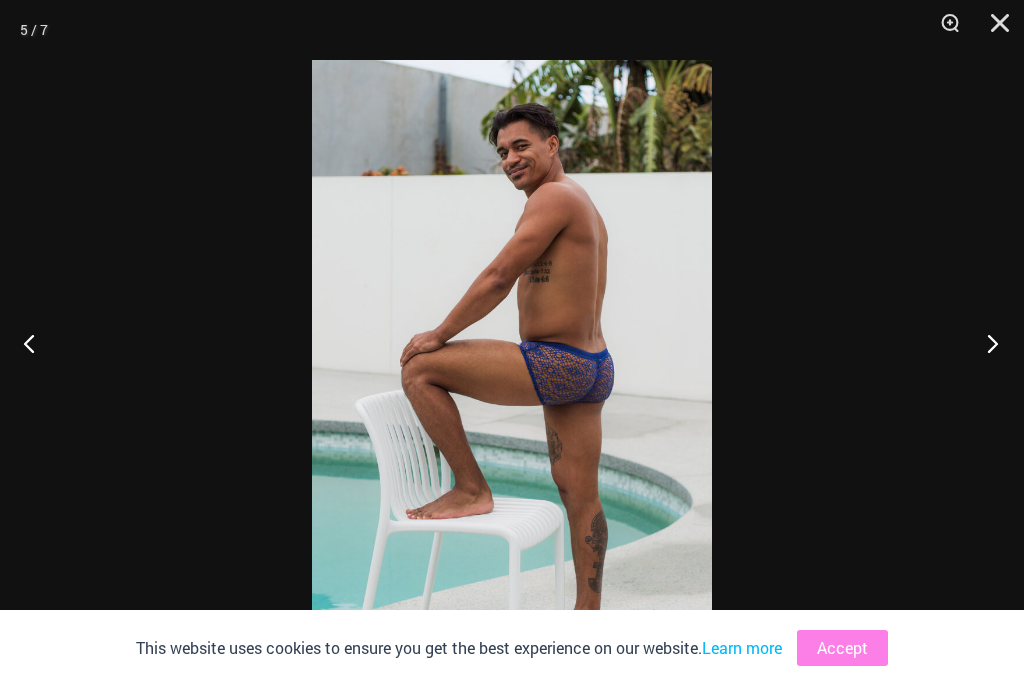 click at bounding box center [986, 343] 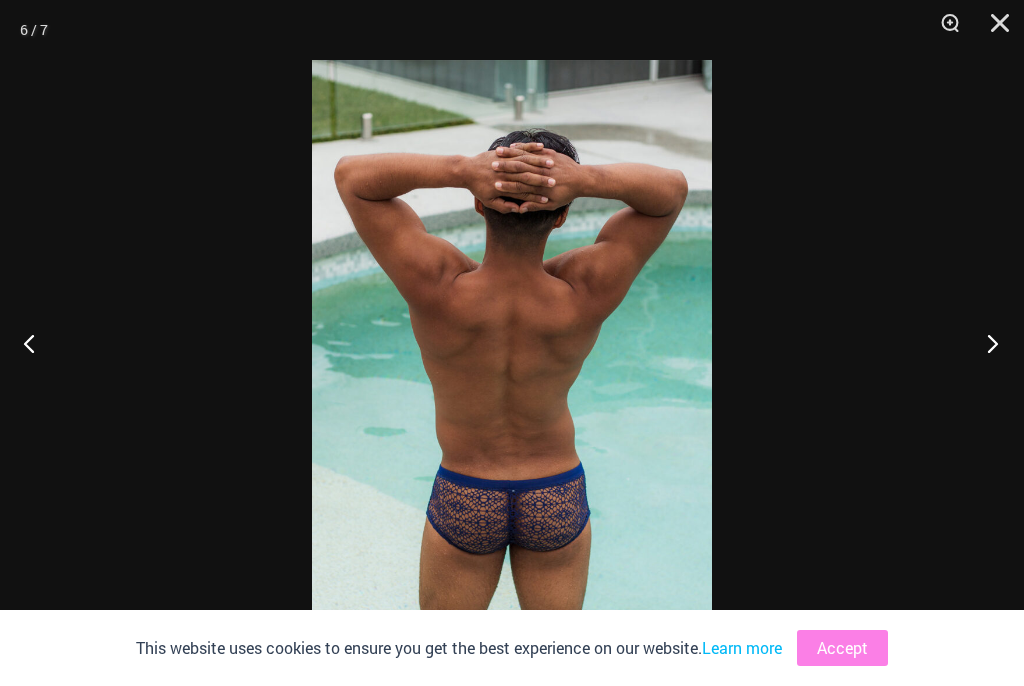 click at bounding box center (986, 343) 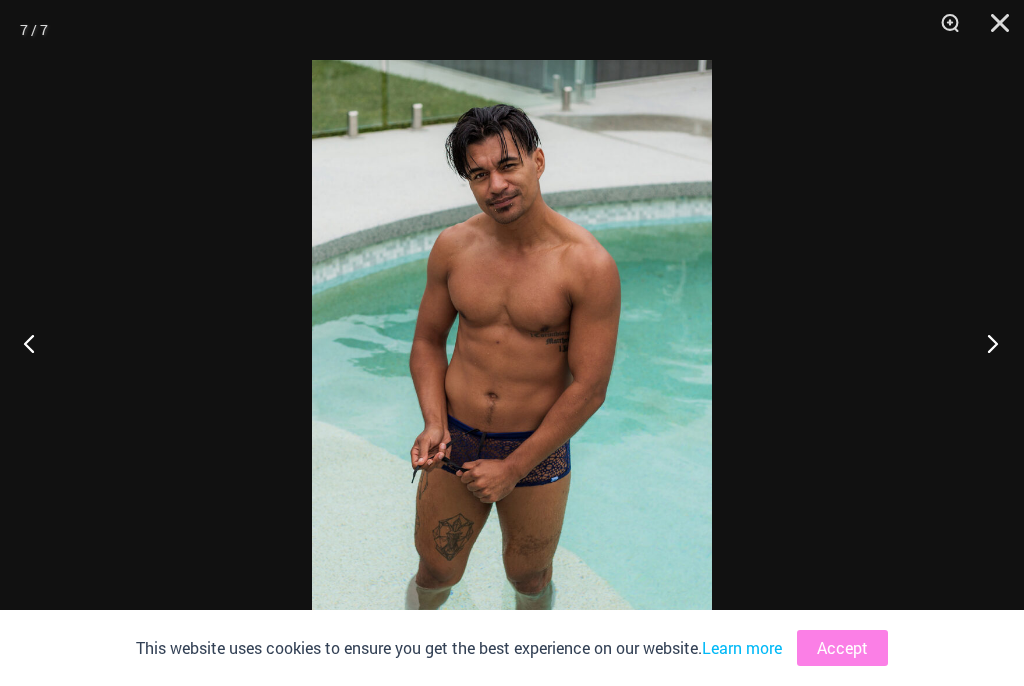 click at bounding box center [986, 343] 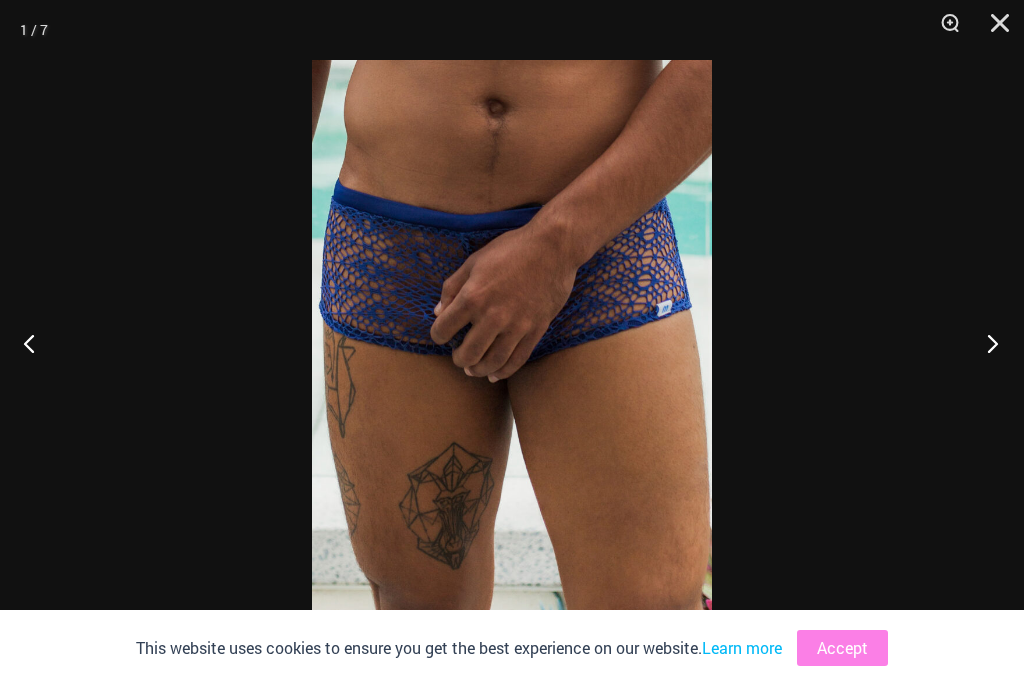 click at bounding box center [986, 343] 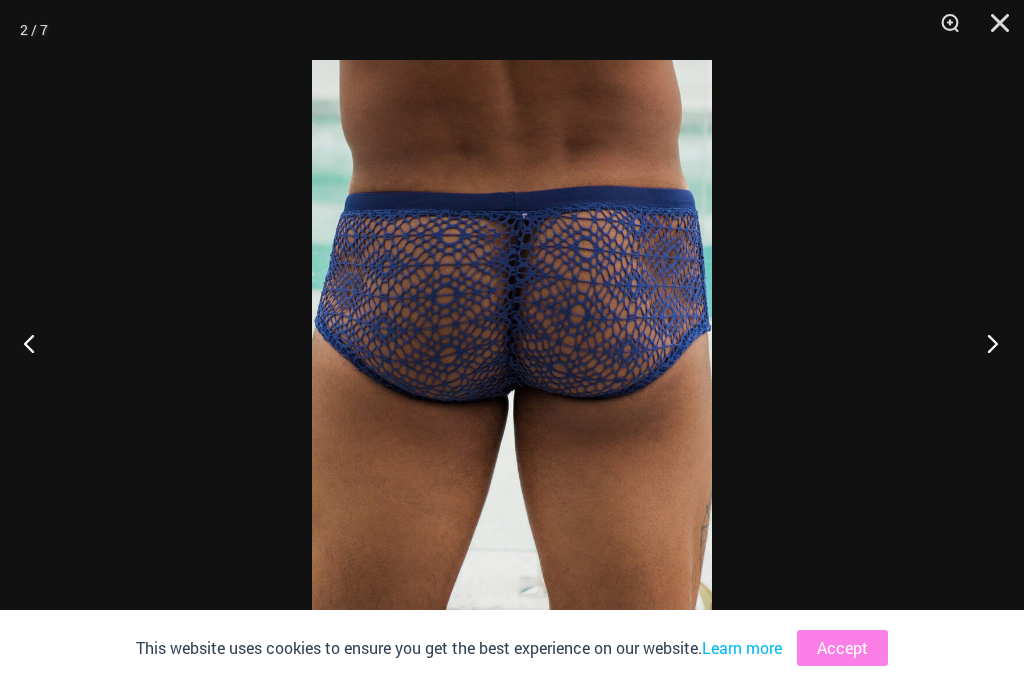 click at bounding box center (986, 343) 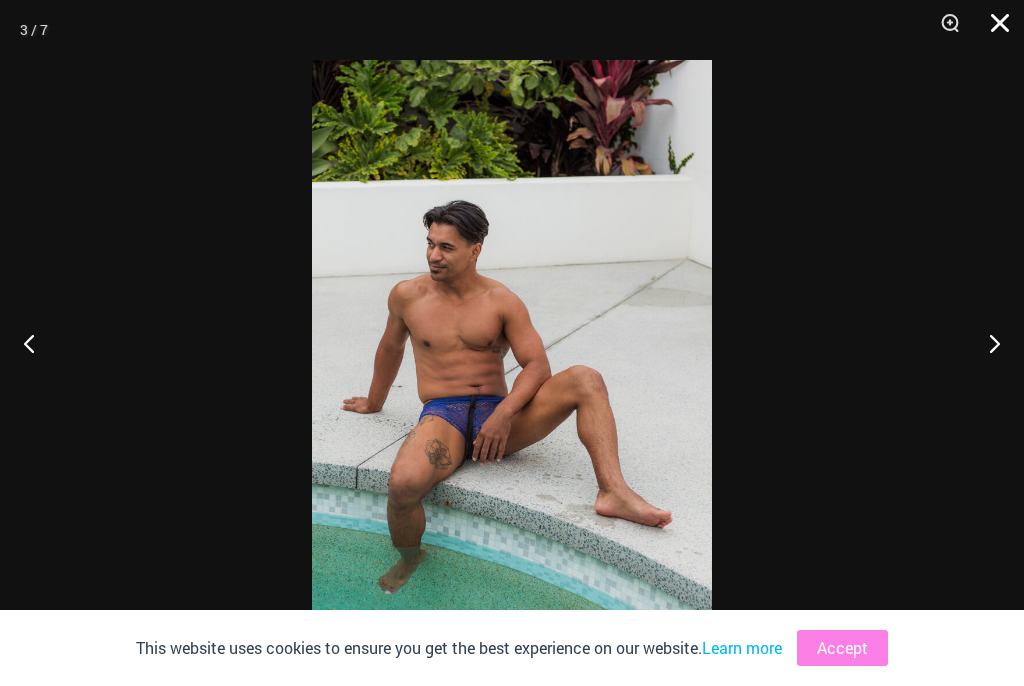 click at bounding box center [993, 30] 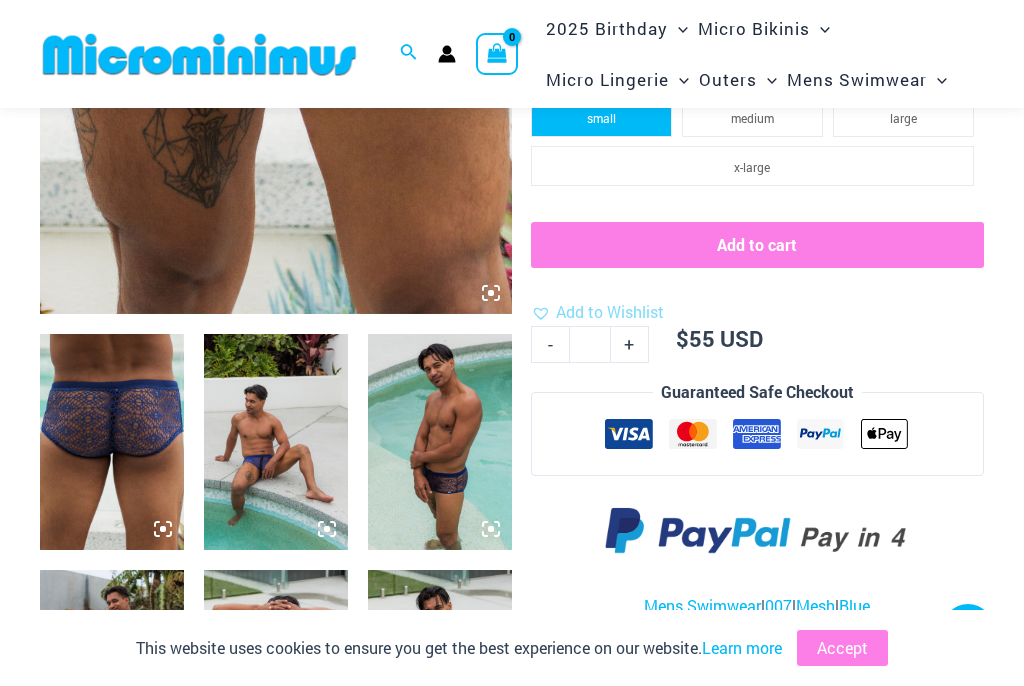 click on "small" 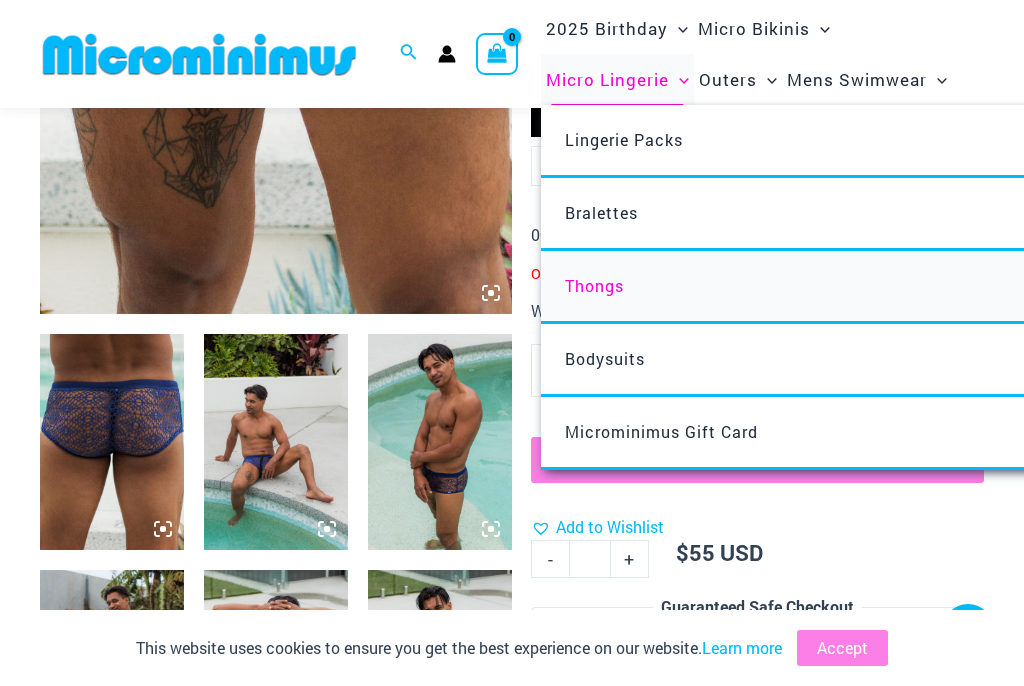 click on "Thongs" at bounding box center [838, 287] 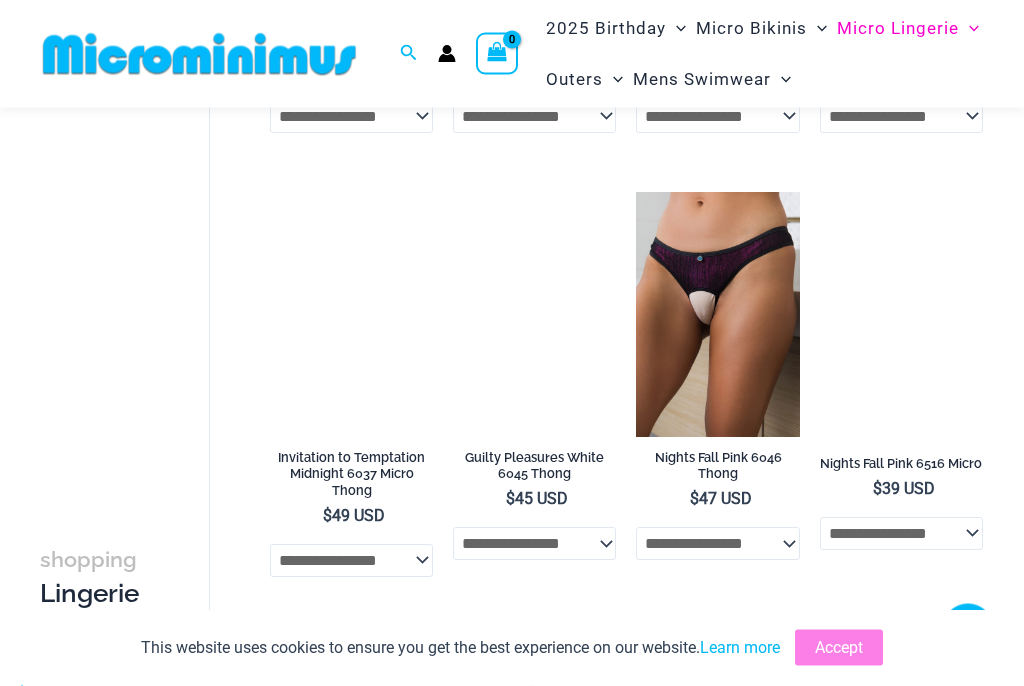 scroll, scrollTop: 916, scrollLeft: 0, axis: vertical 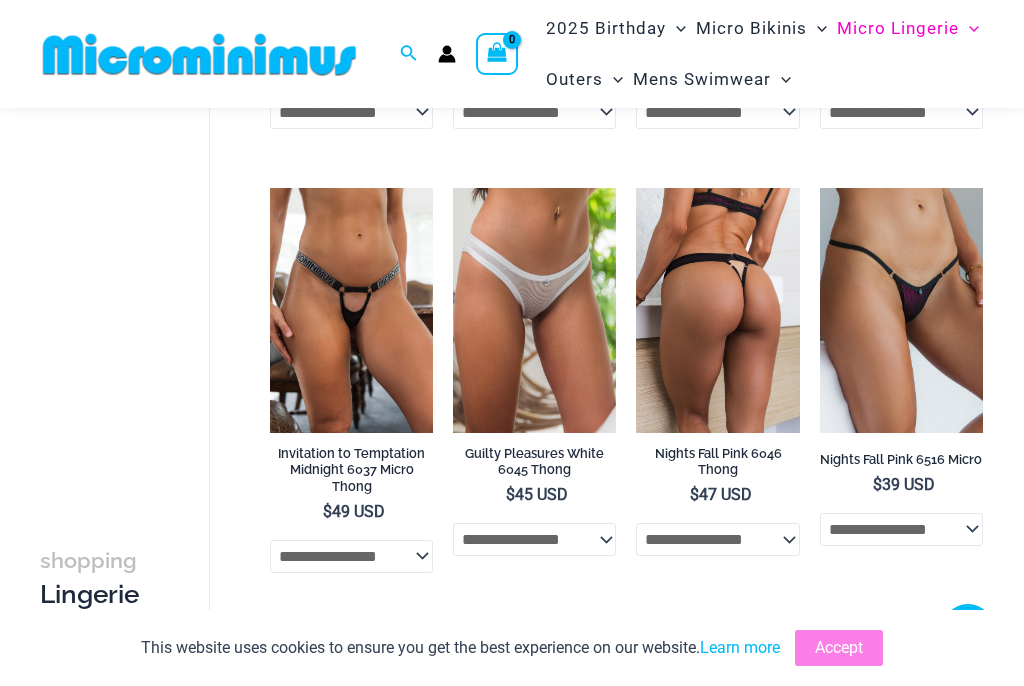 click at bounding box center (717, 310) 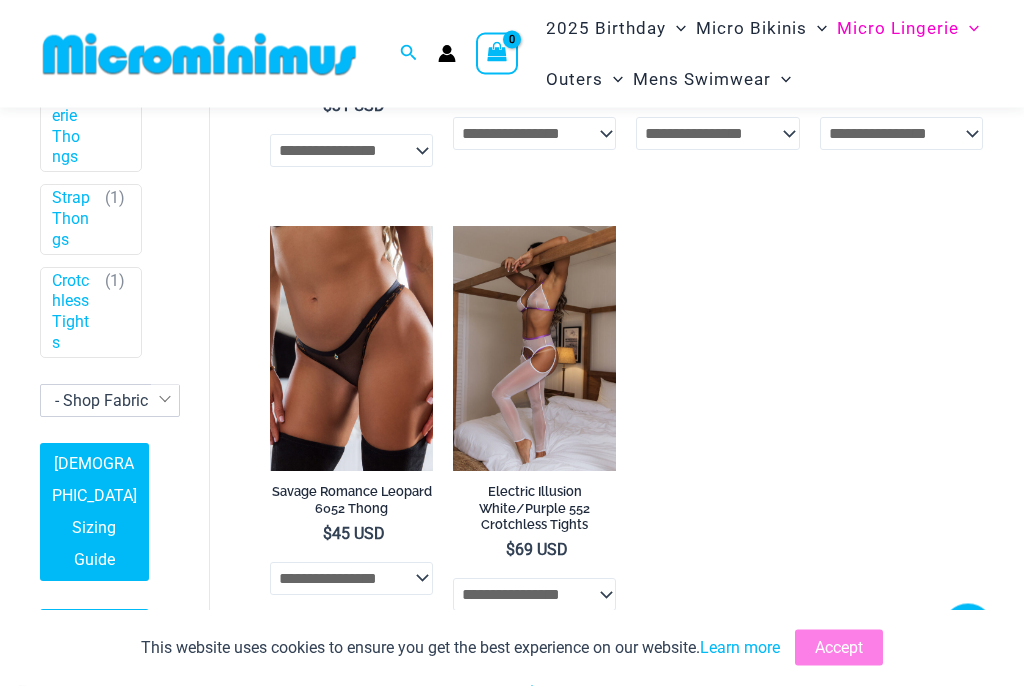 scroll, scrollTop: 1767, scrollLeft: 0, axis: vertical 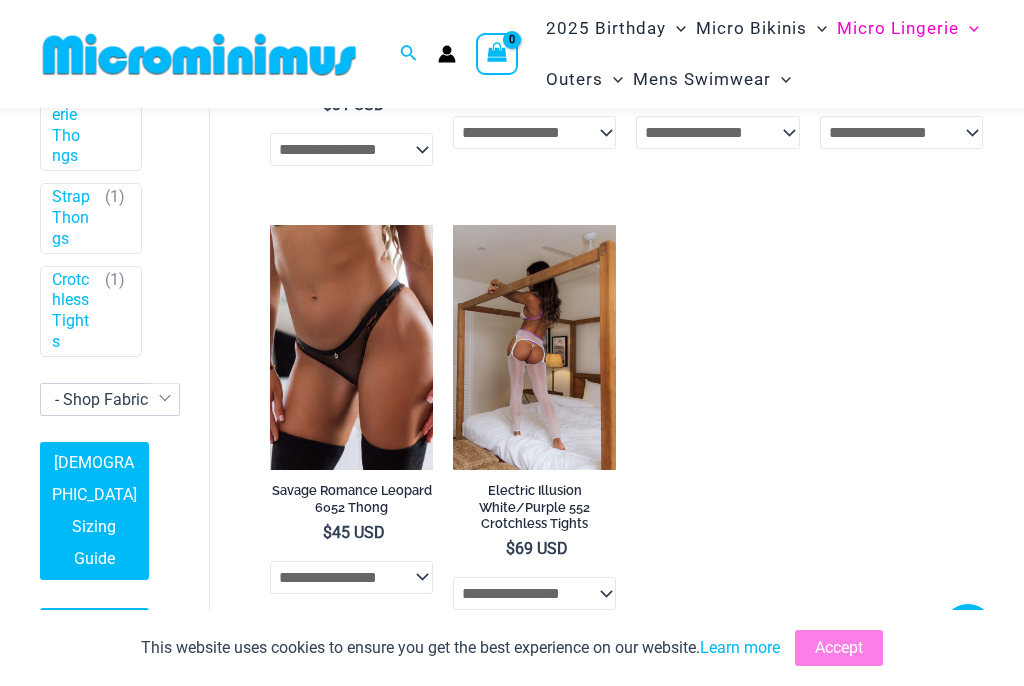 click at bounding box center [534, 347] 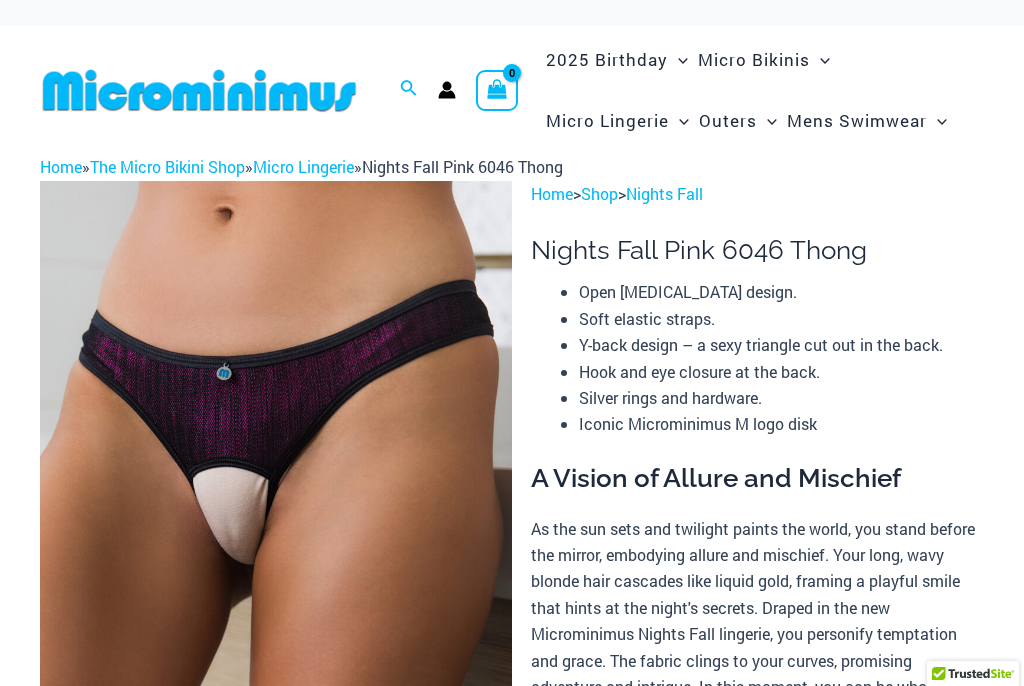 scroll, scrollTop: 0, scrollLeft: 0, axis: both 